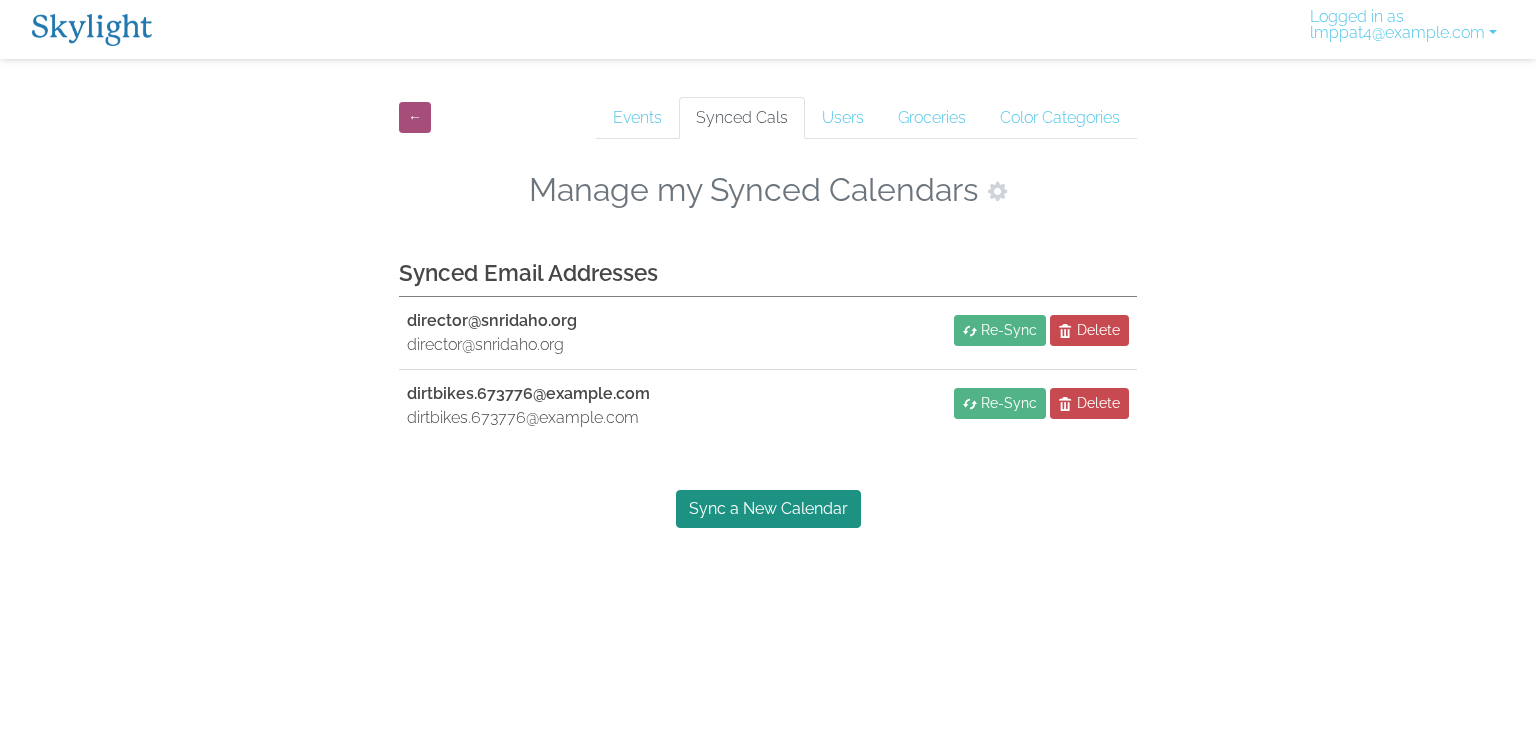 scroll, scrollTop: 0, scrollLeft: 0, axis: both 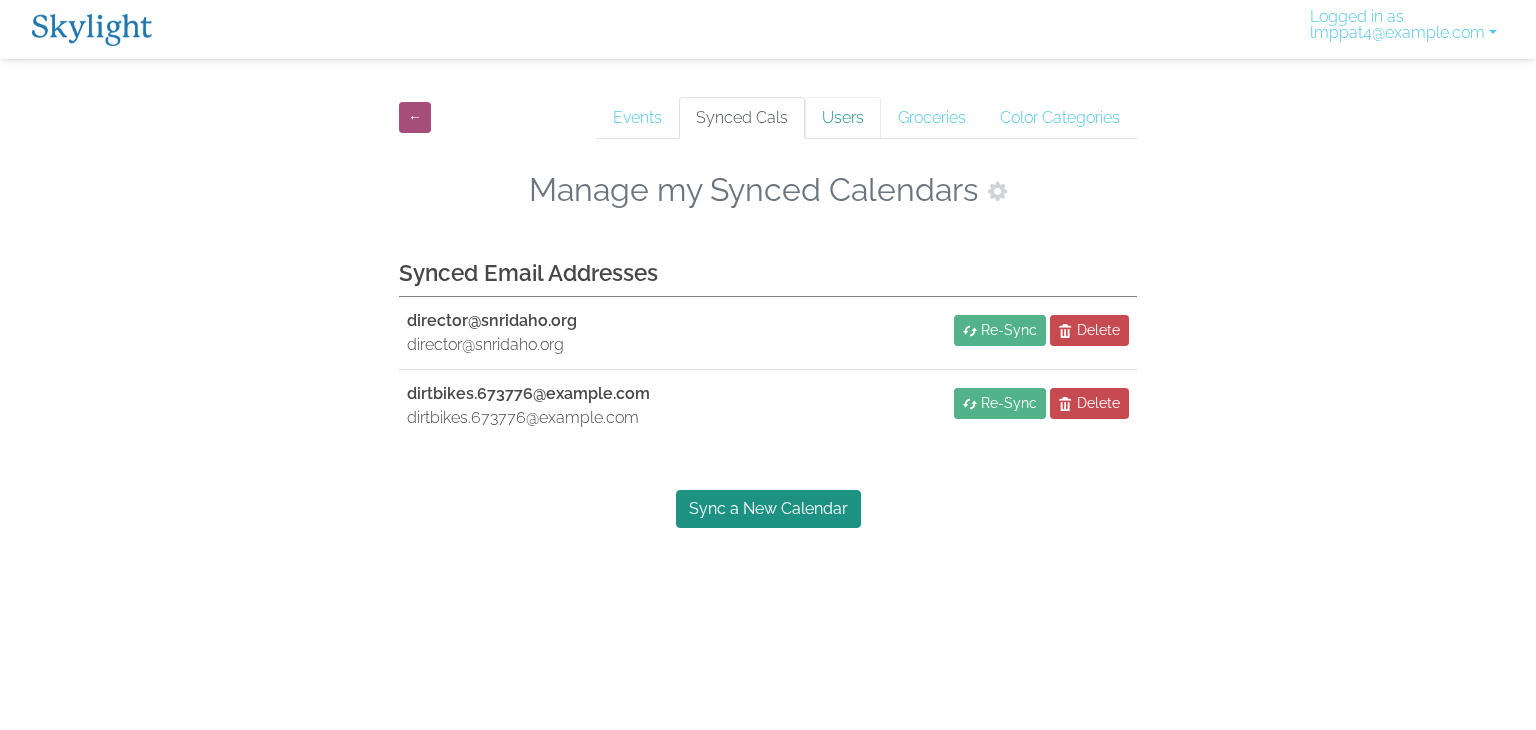 click on "Users" at bounding box center [843, 118] 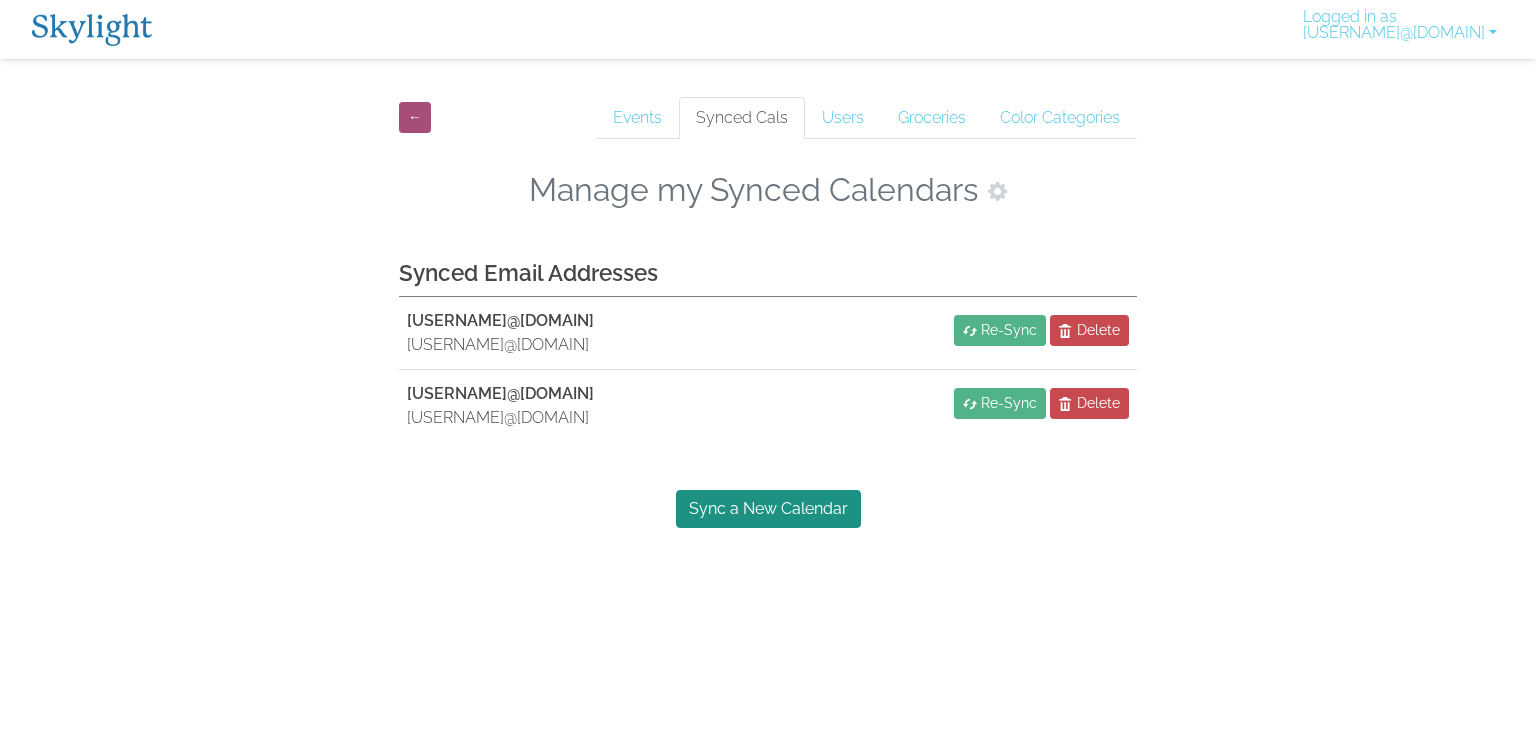 scroll, scrollTop: 0, scrollLeft: 0, axis: both 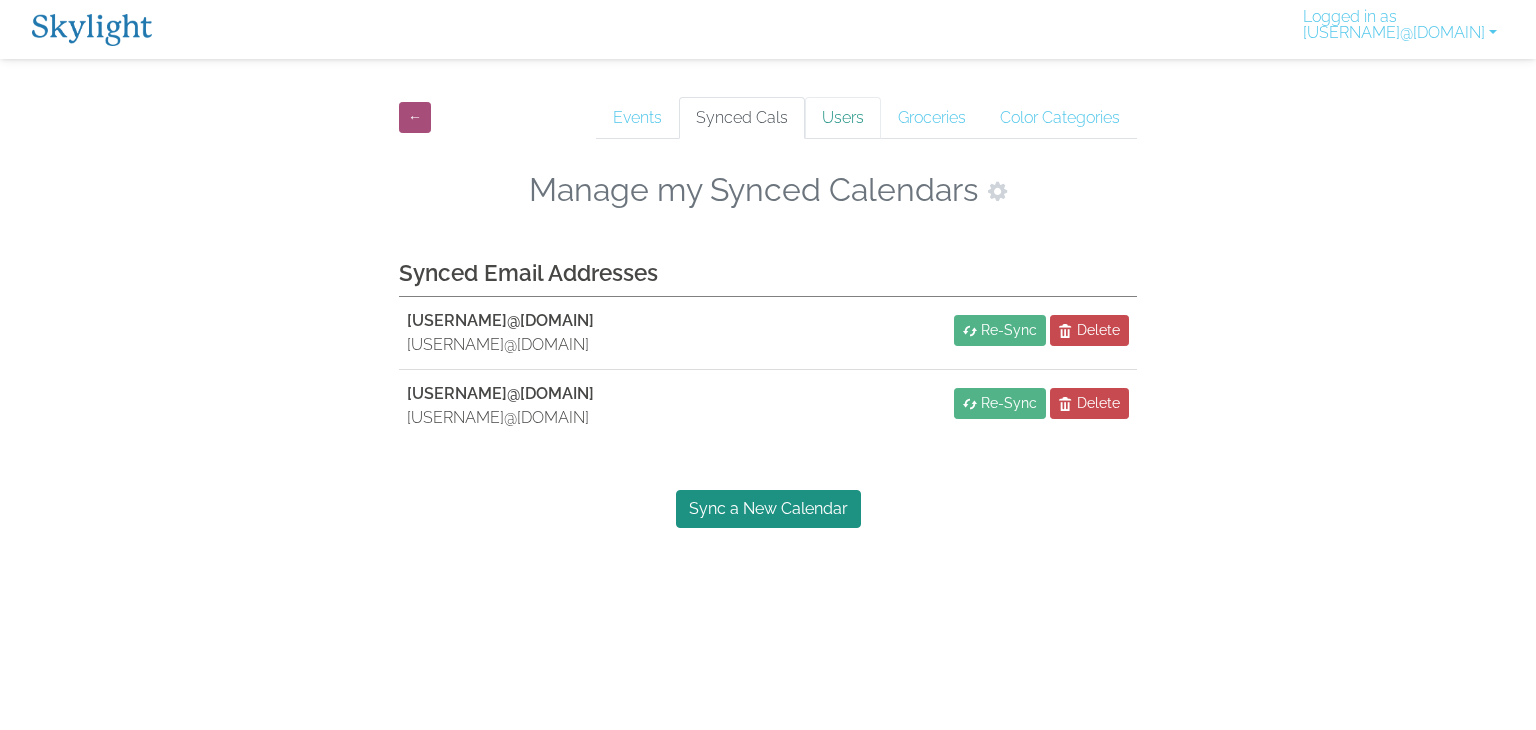 click on "Users" at bounding box center [843, 118] 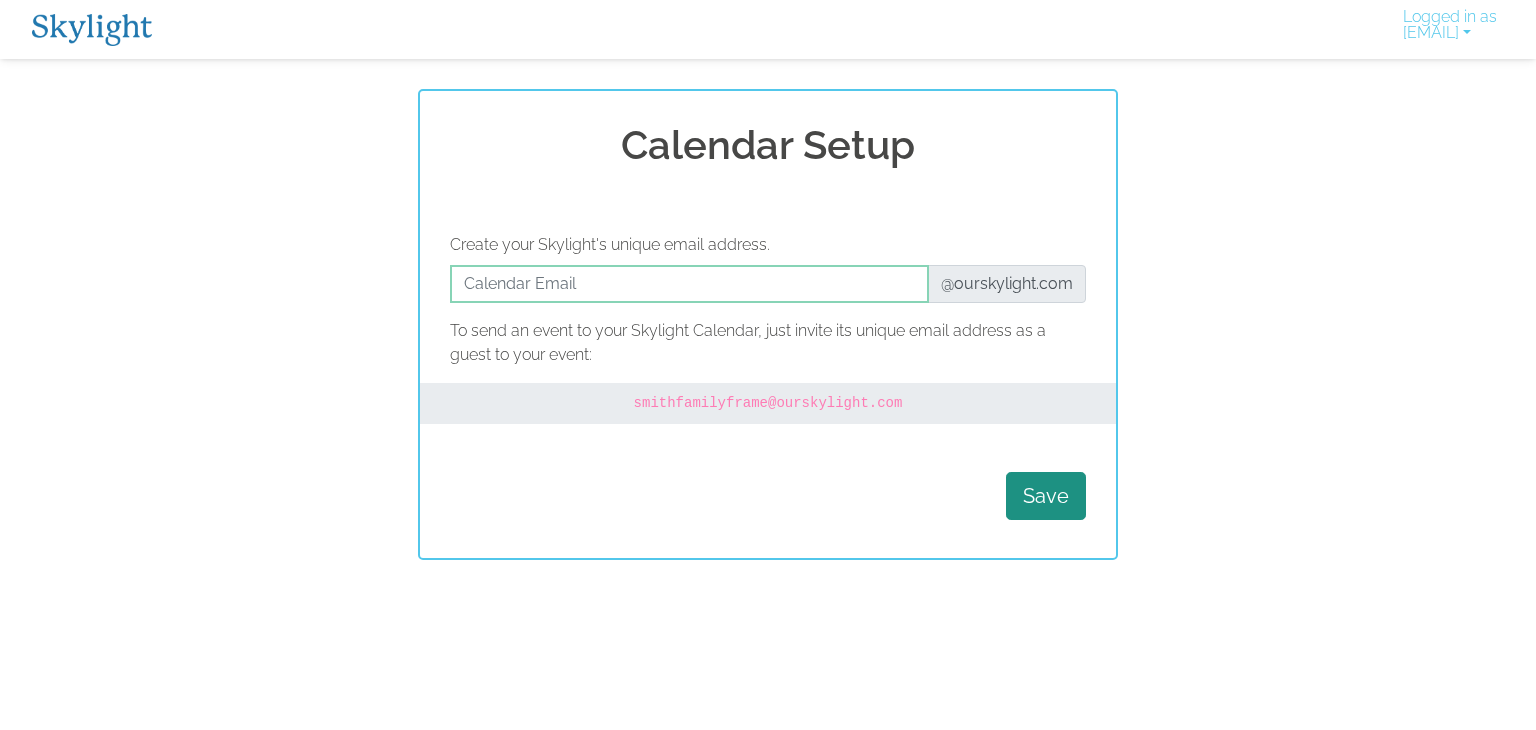 scroll, scrollTop: 0, scrollLeft: 0, axis: both 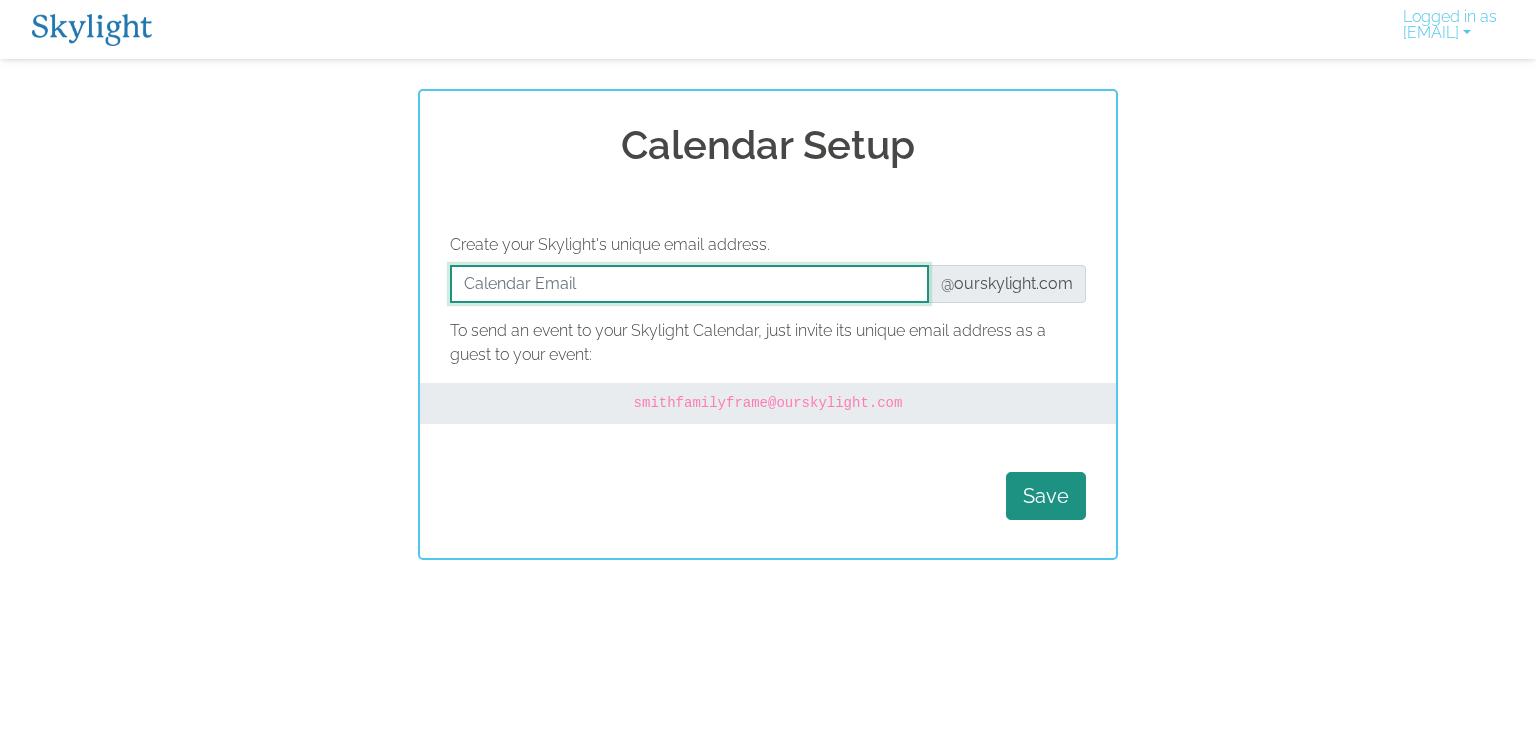click at bounding box center [689, 284] 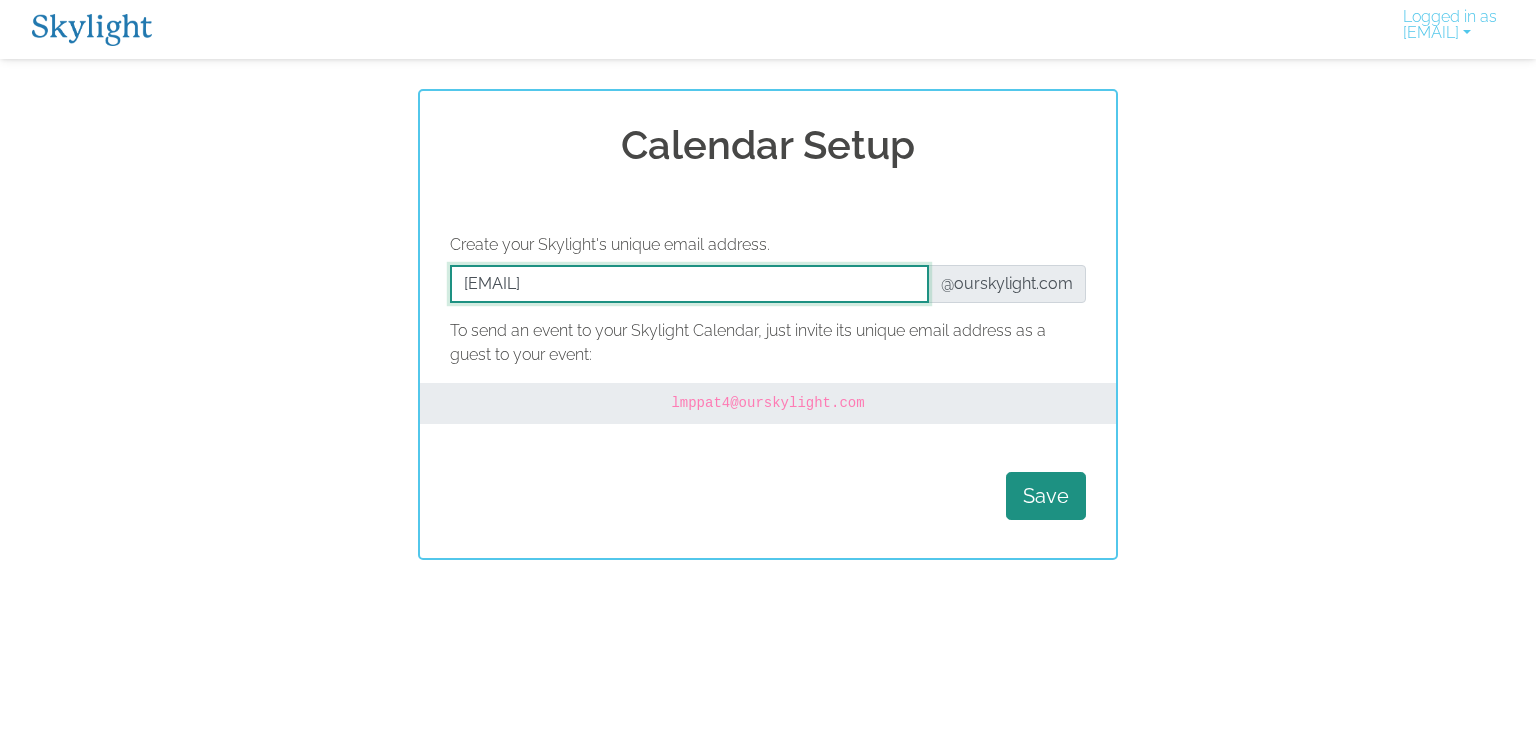 drag, startPoint x: 700, startPoint y: 278, endPoint x: 424, endPoint y: 269, distance: 276.1467 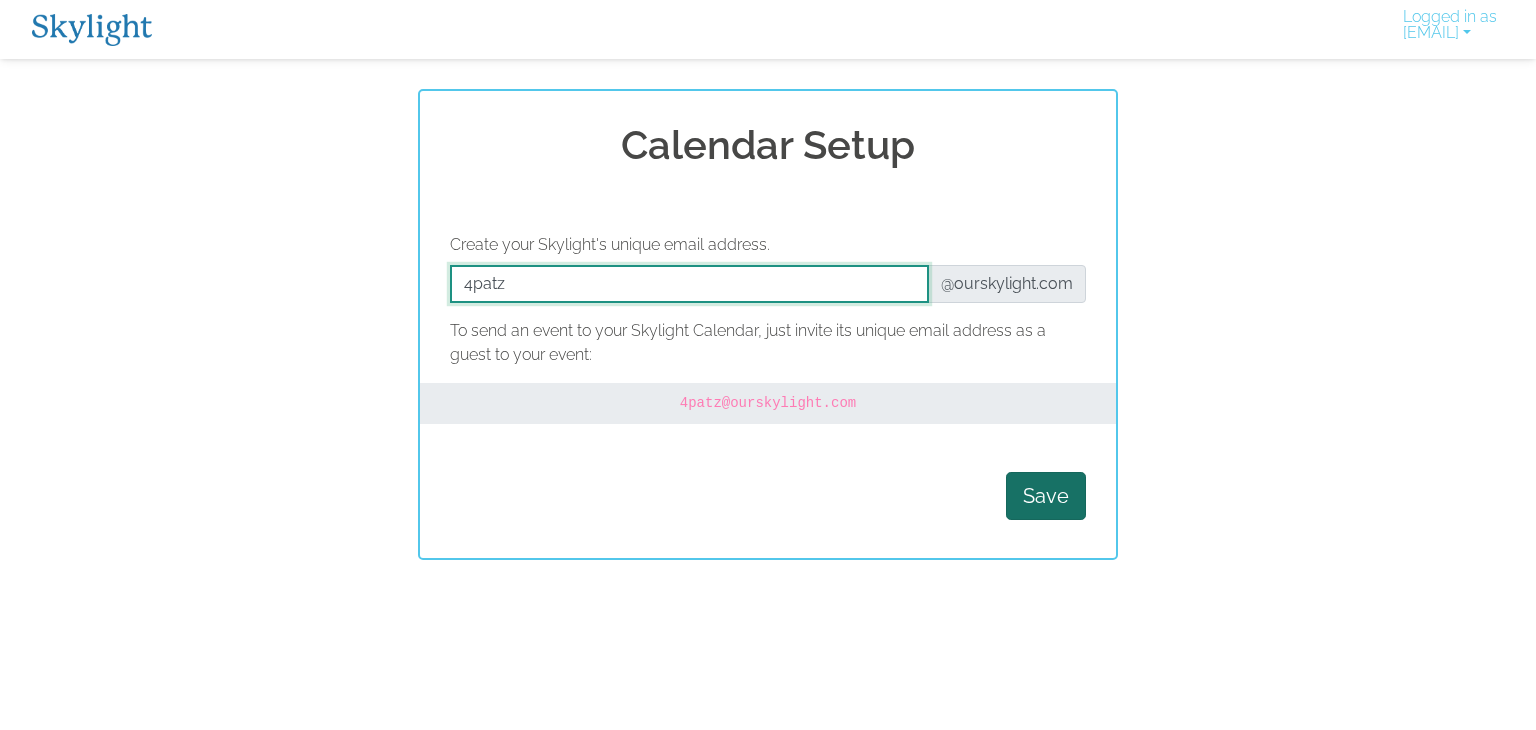 type on "4patz" 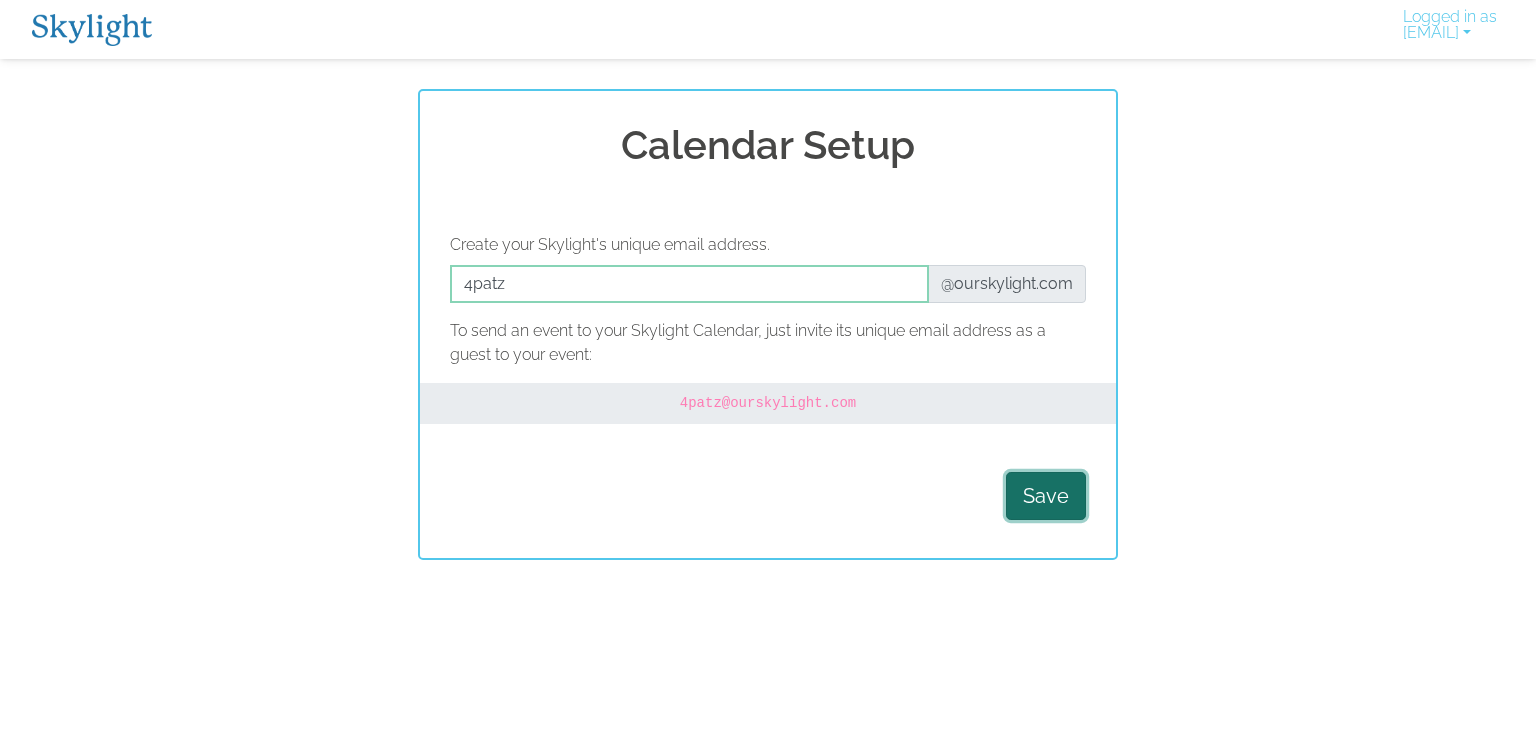 click on "Save" at bounding box center (1046, 496) 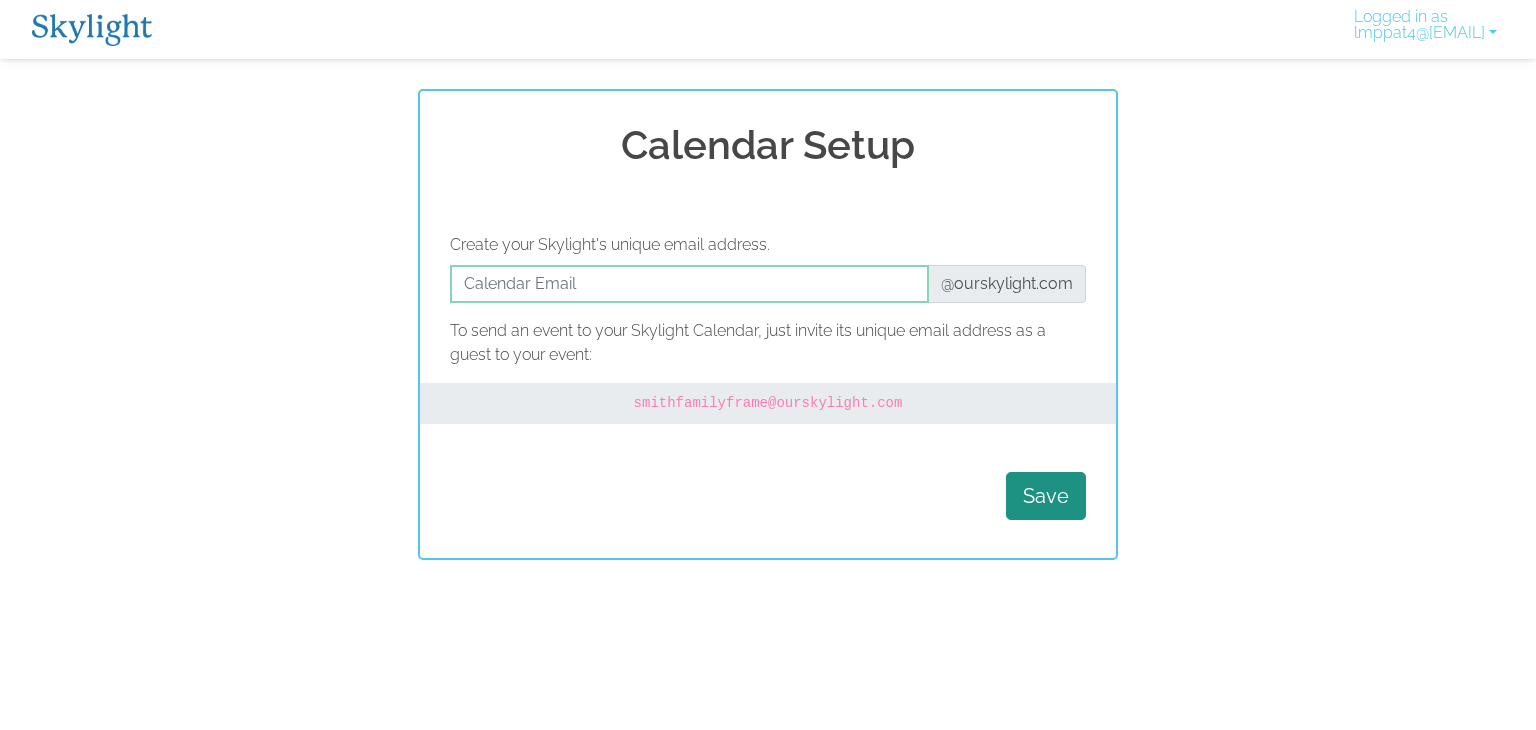 scroll, scrollTop: 0, scrollLeft: 0, axis: both 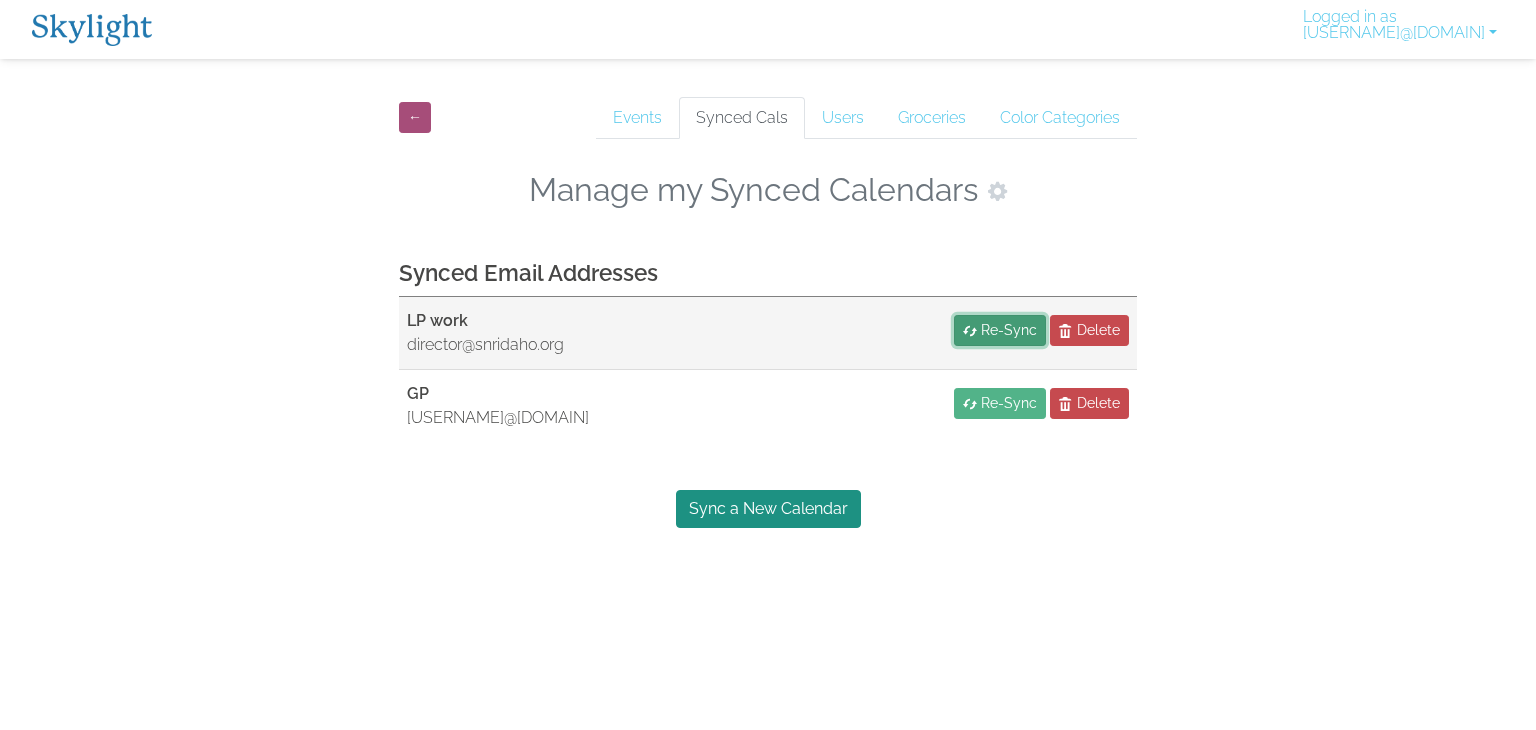 click on "Re-Sync" at bounding box center [1009, 330] 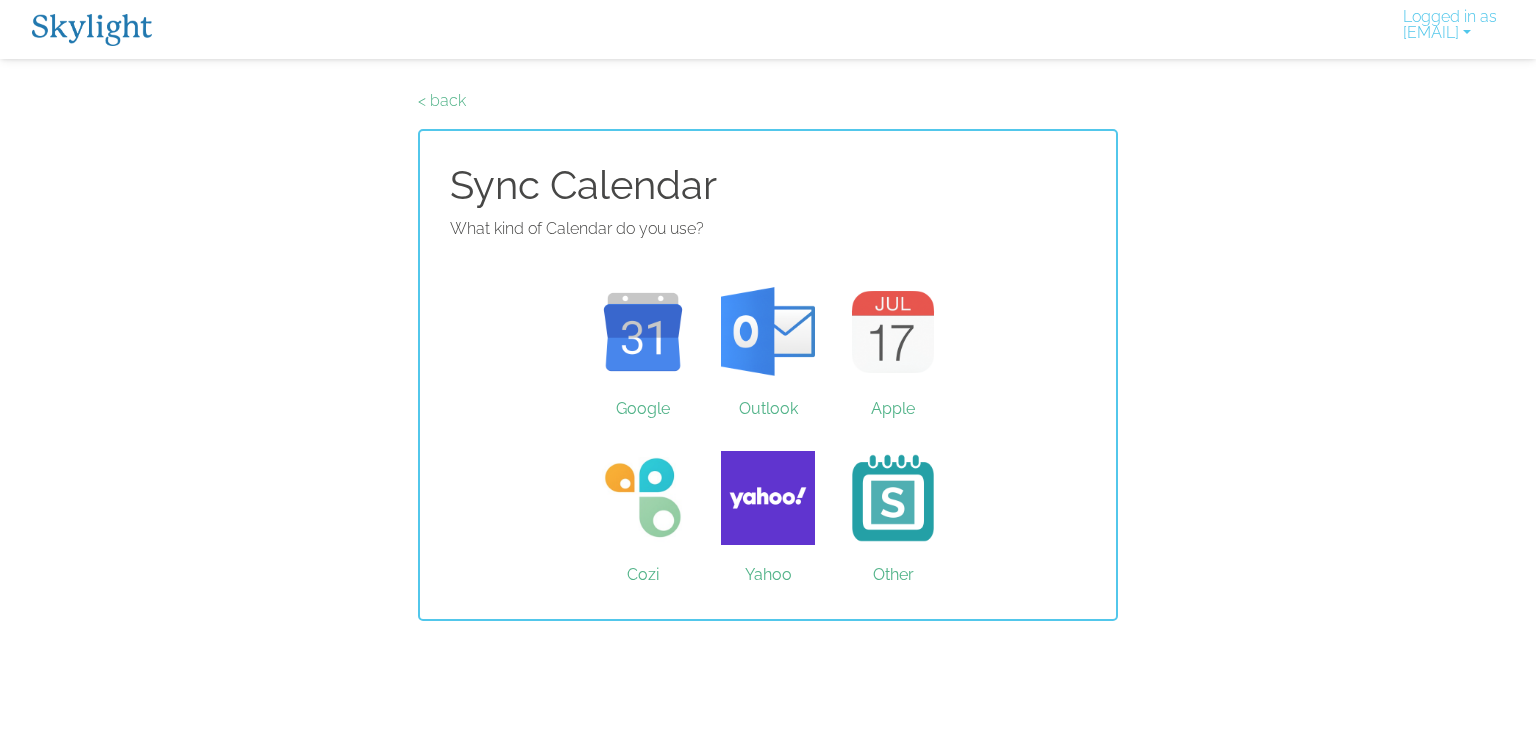 scroll, scrollTop: 0, scrollLeft: 0, axis: both 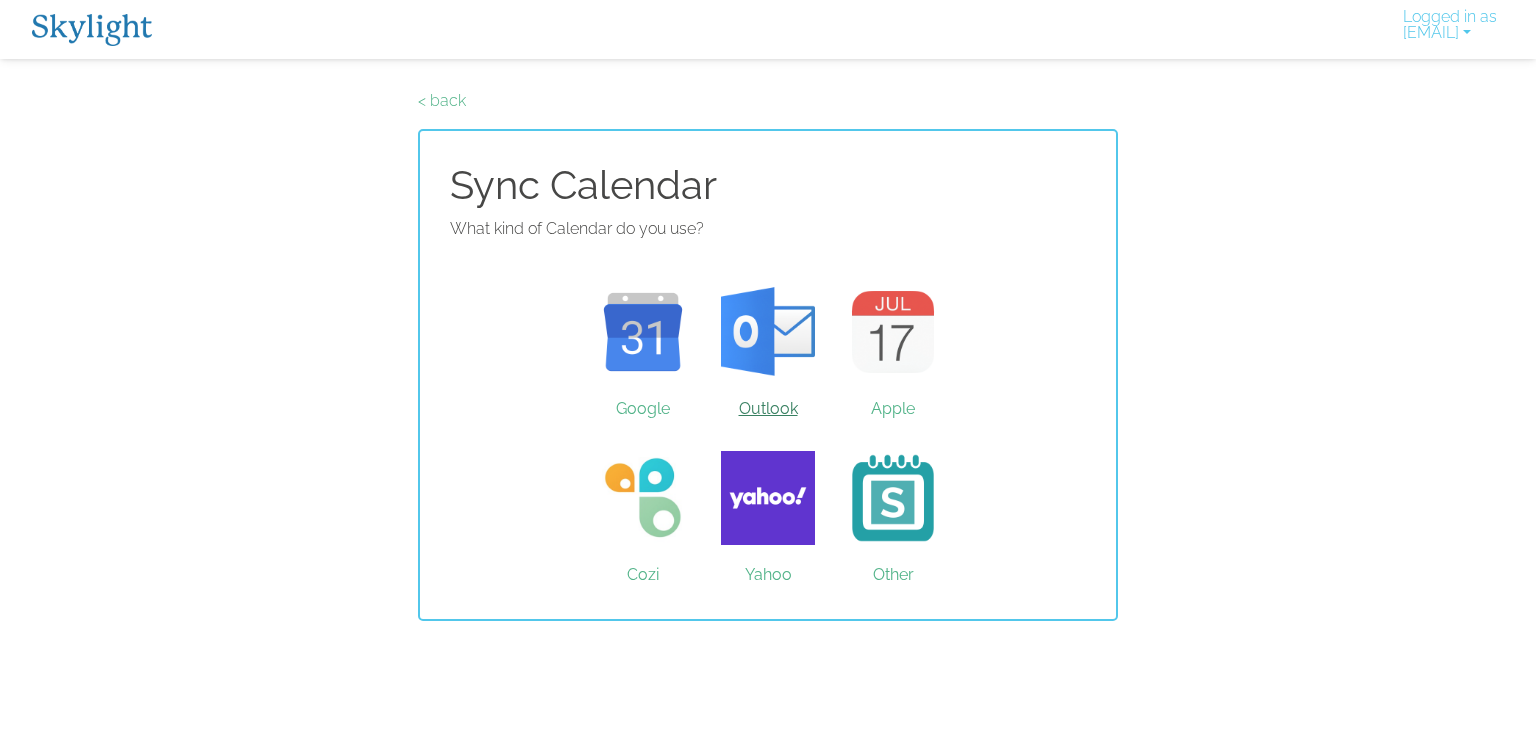 click on "Outlook" at bounding box center [768, 332] 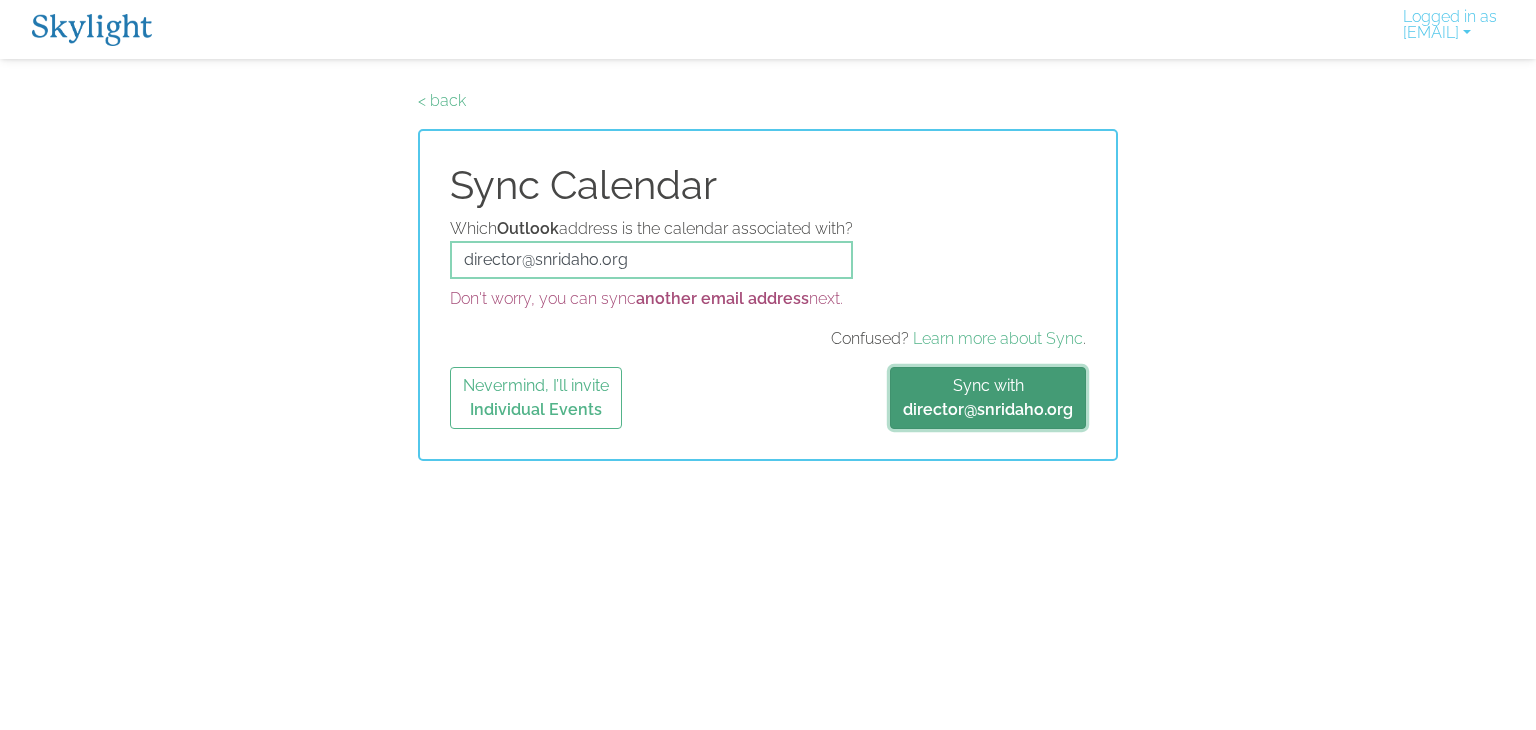 click on "Sync with  director@snridaho.org" at bounding box center (988, 398) 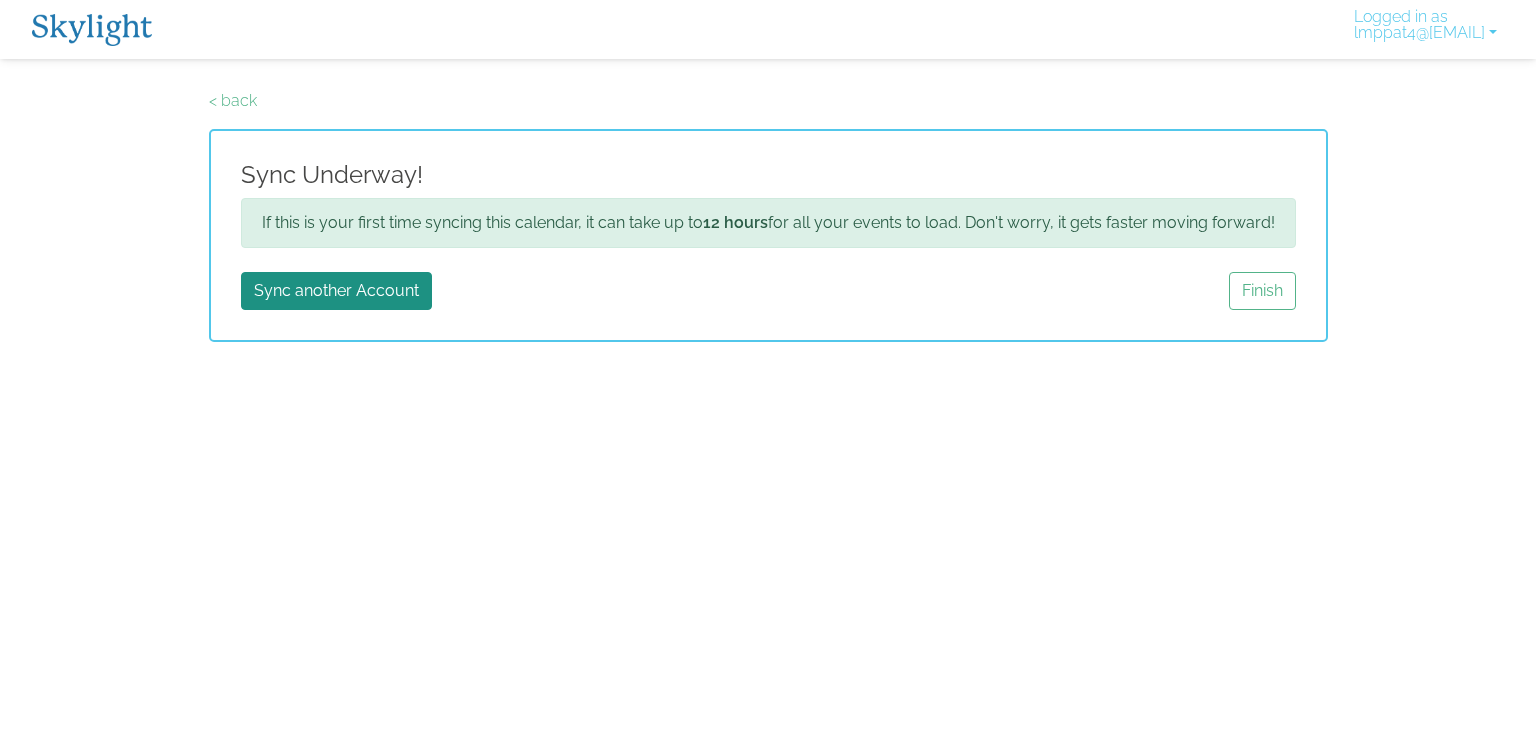 scroll, scrollTop: 0, scrollLeft: 0, axis: both 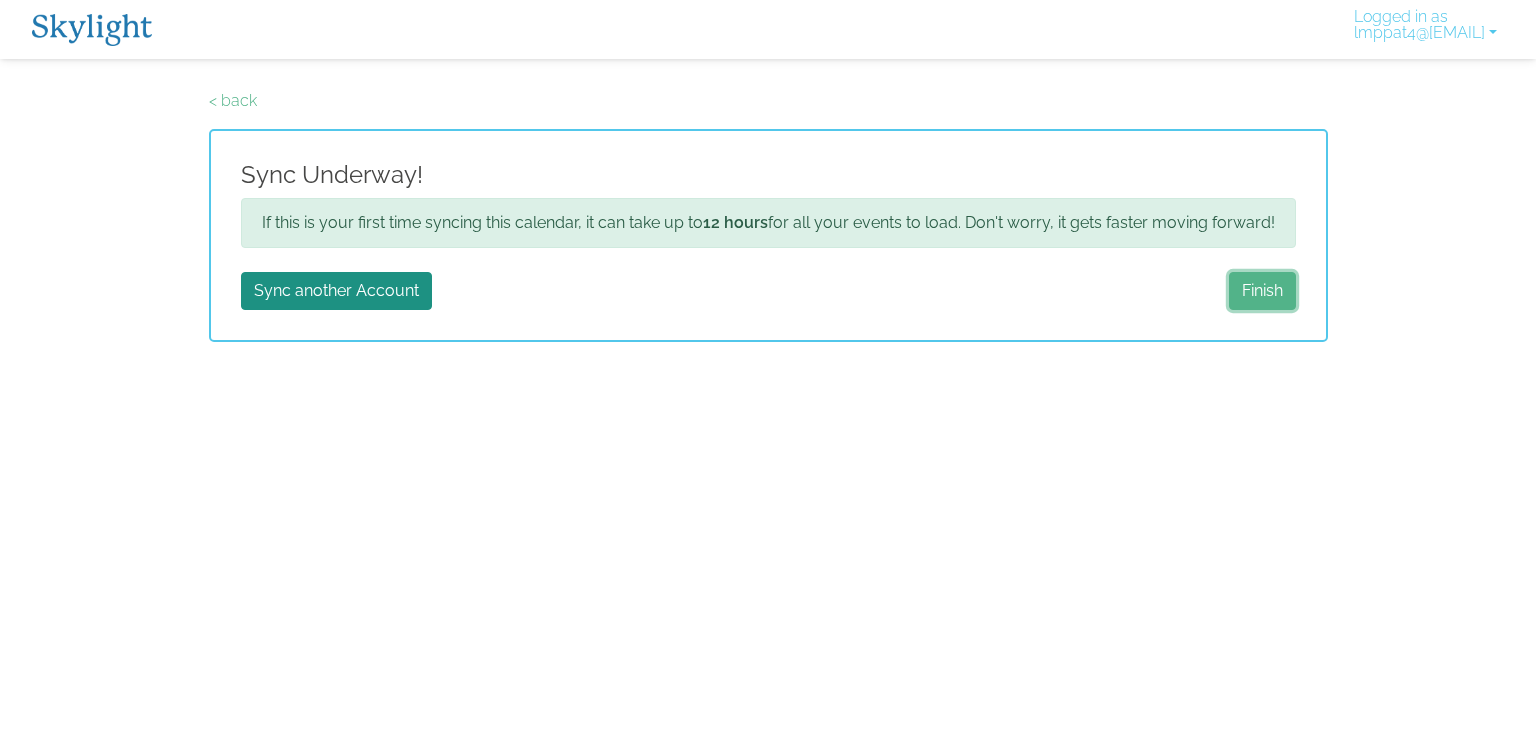 click on "Finish" at bounding box center [1262, 291] 